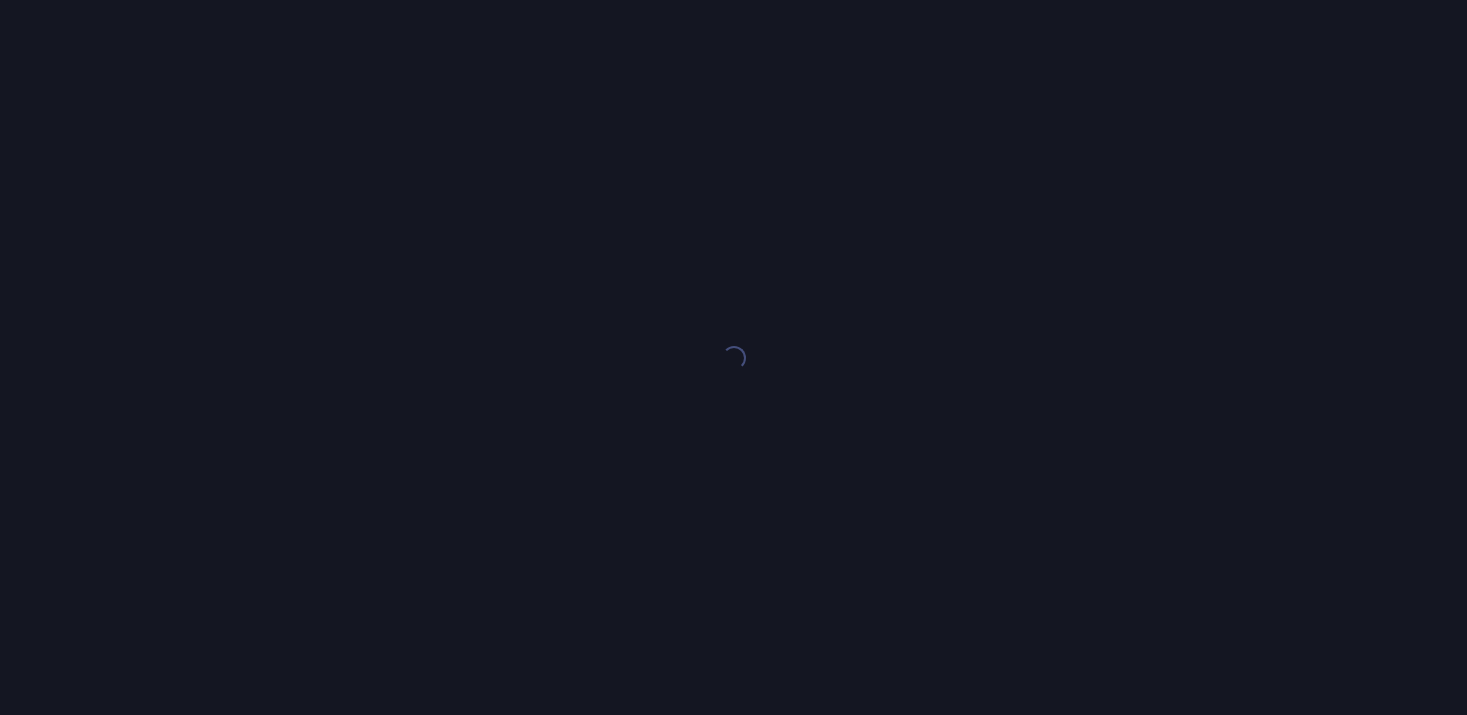 scroll, scrollTop: 0, scrollLeft: 0, axis: both 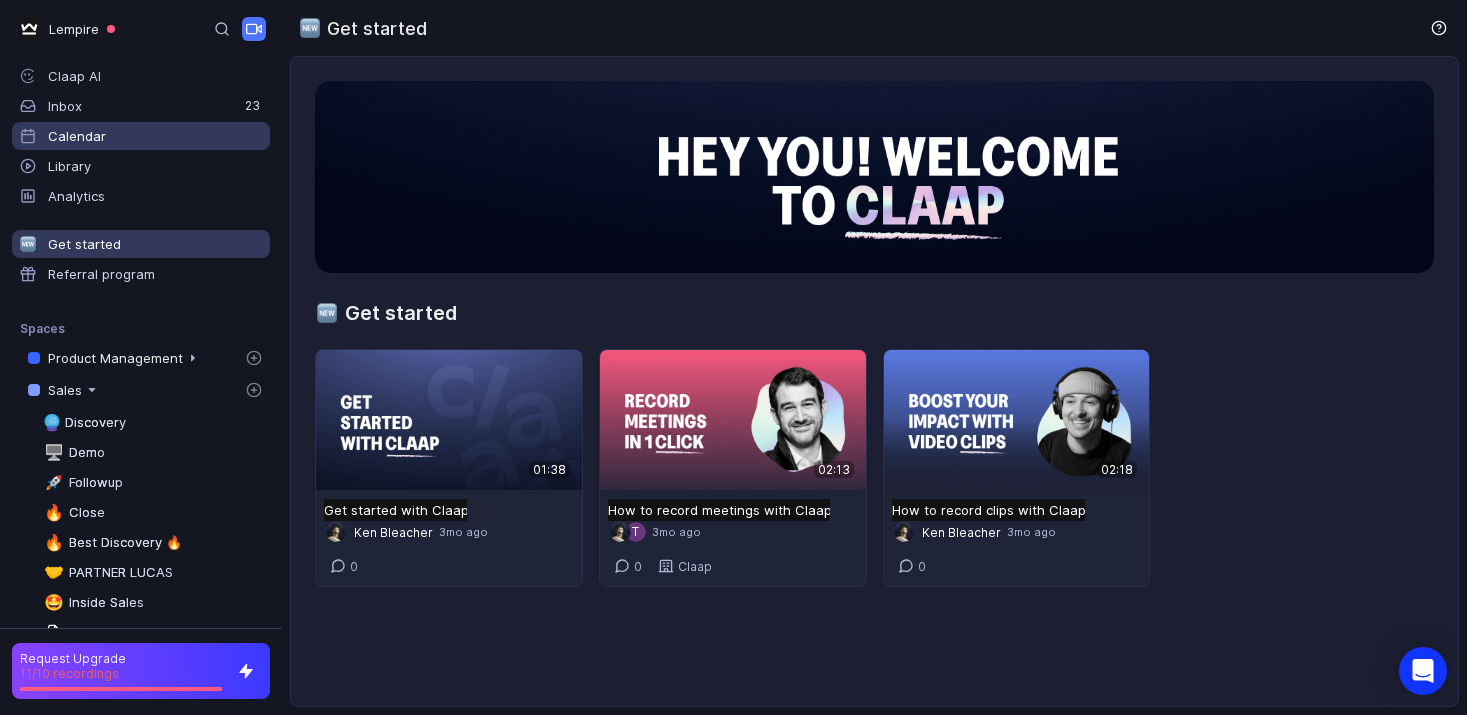 click on "Calendar" at bounding box center (59, 136) 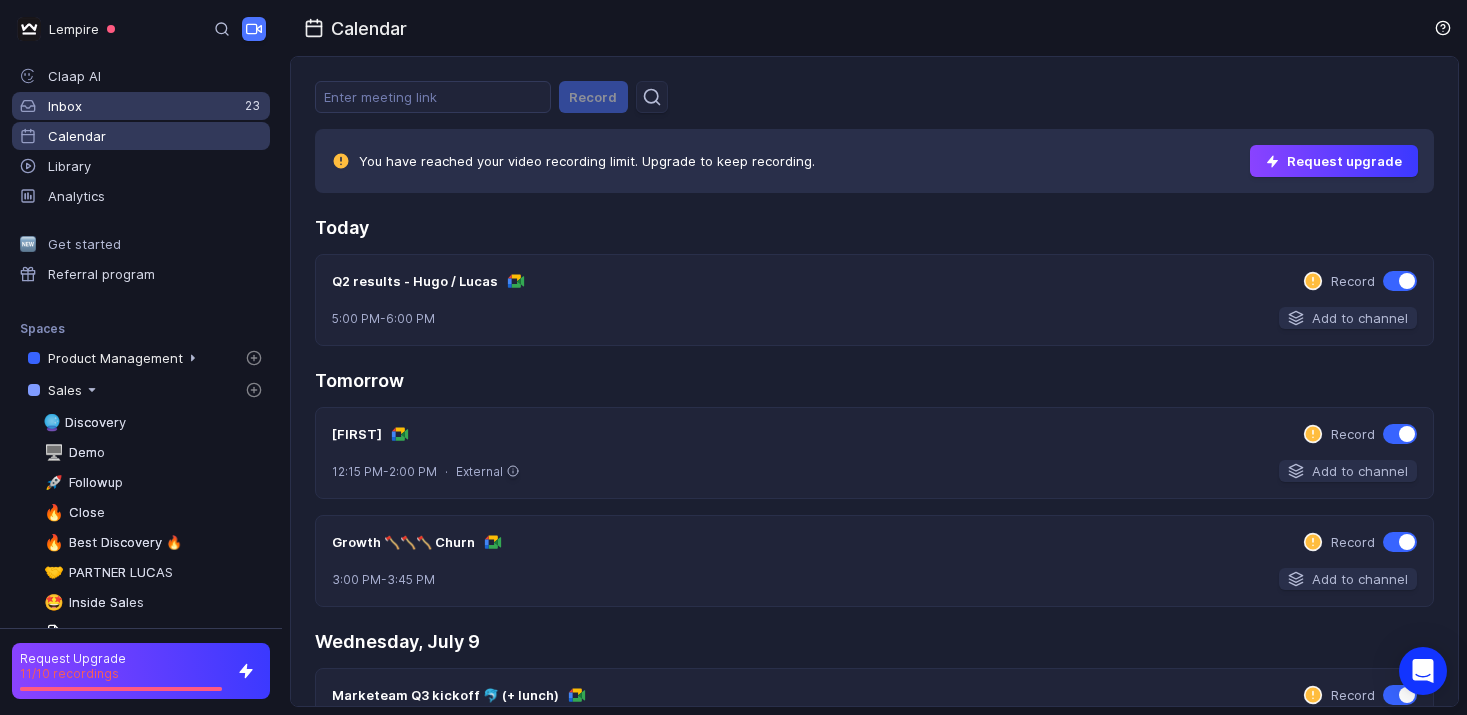 click on "Inbox" at bounding box center (155, 76) 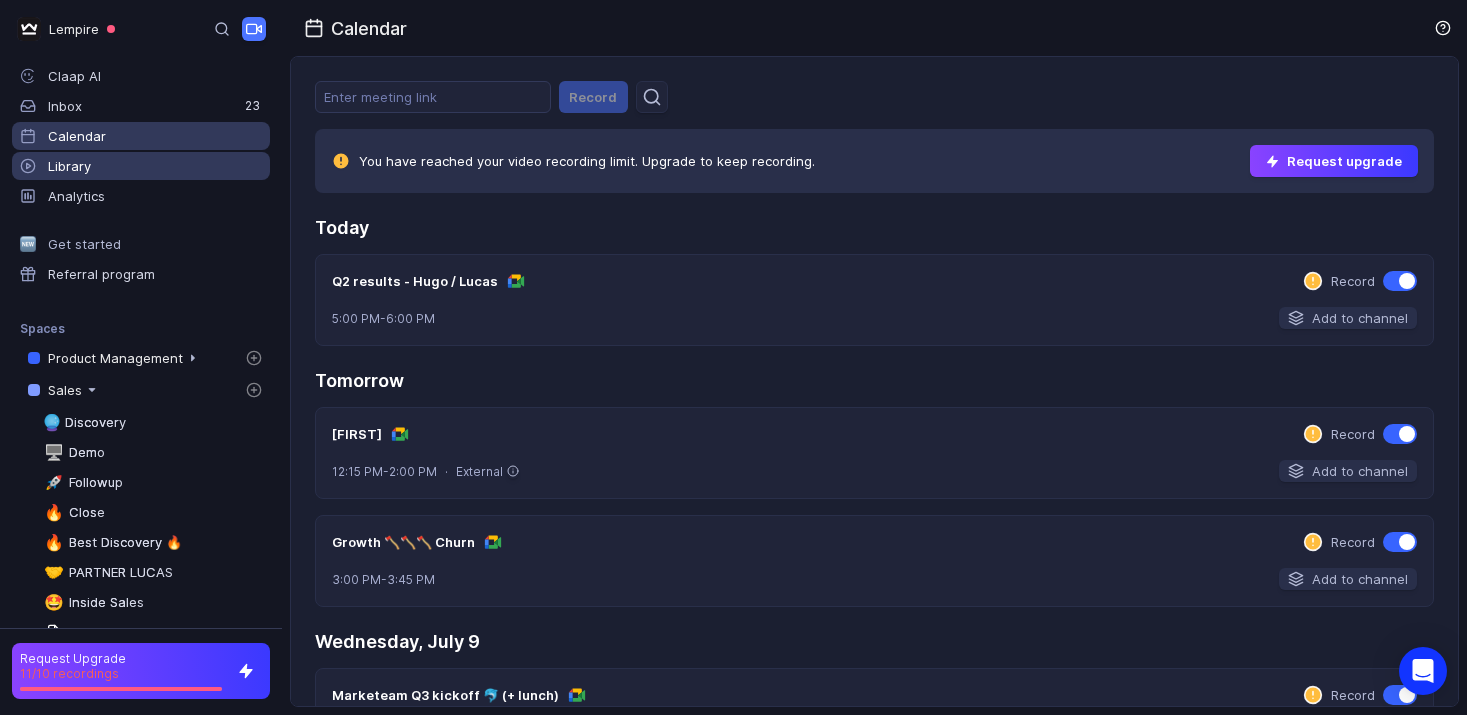 click on "Library" at bounding box center [141, 166] 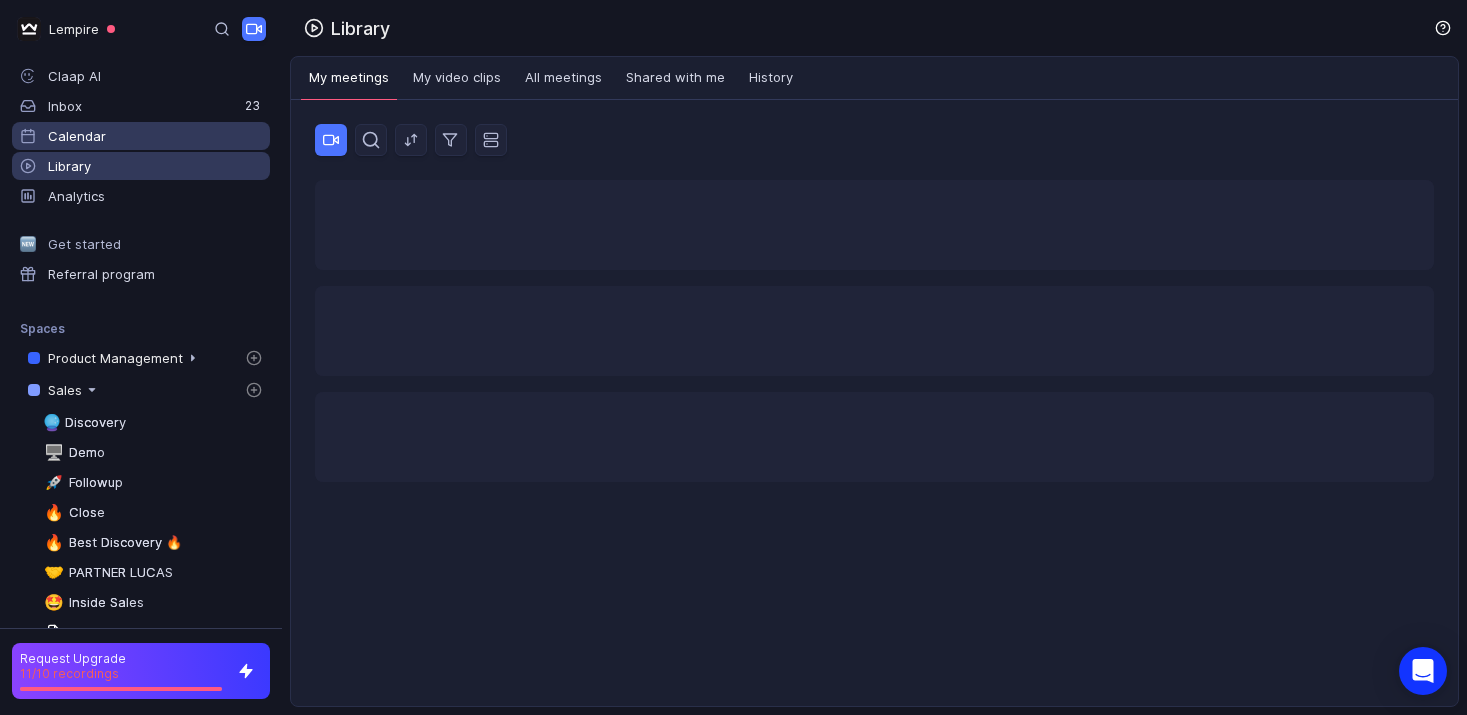 click on "Calendar" at bounding box center [141, 136] 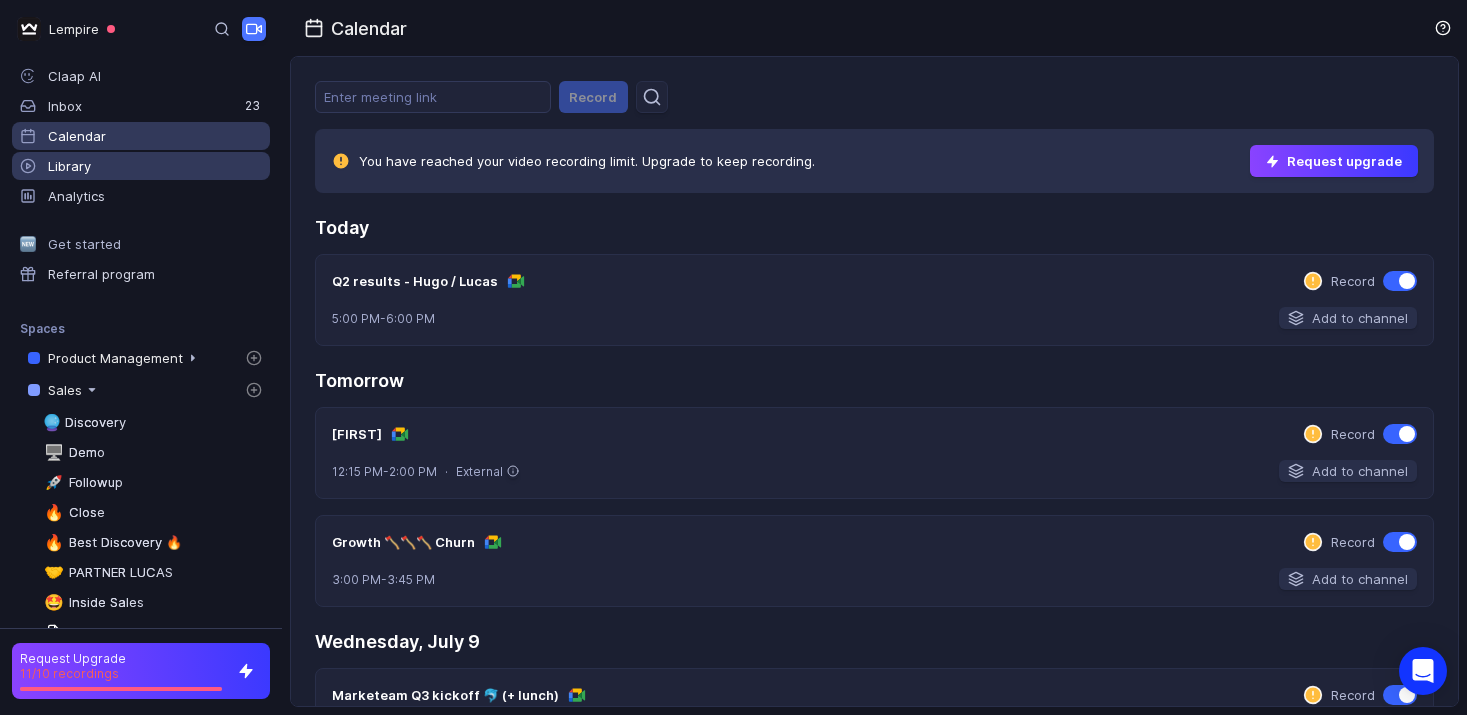 click on "Library" at bounding box center [141, 166] 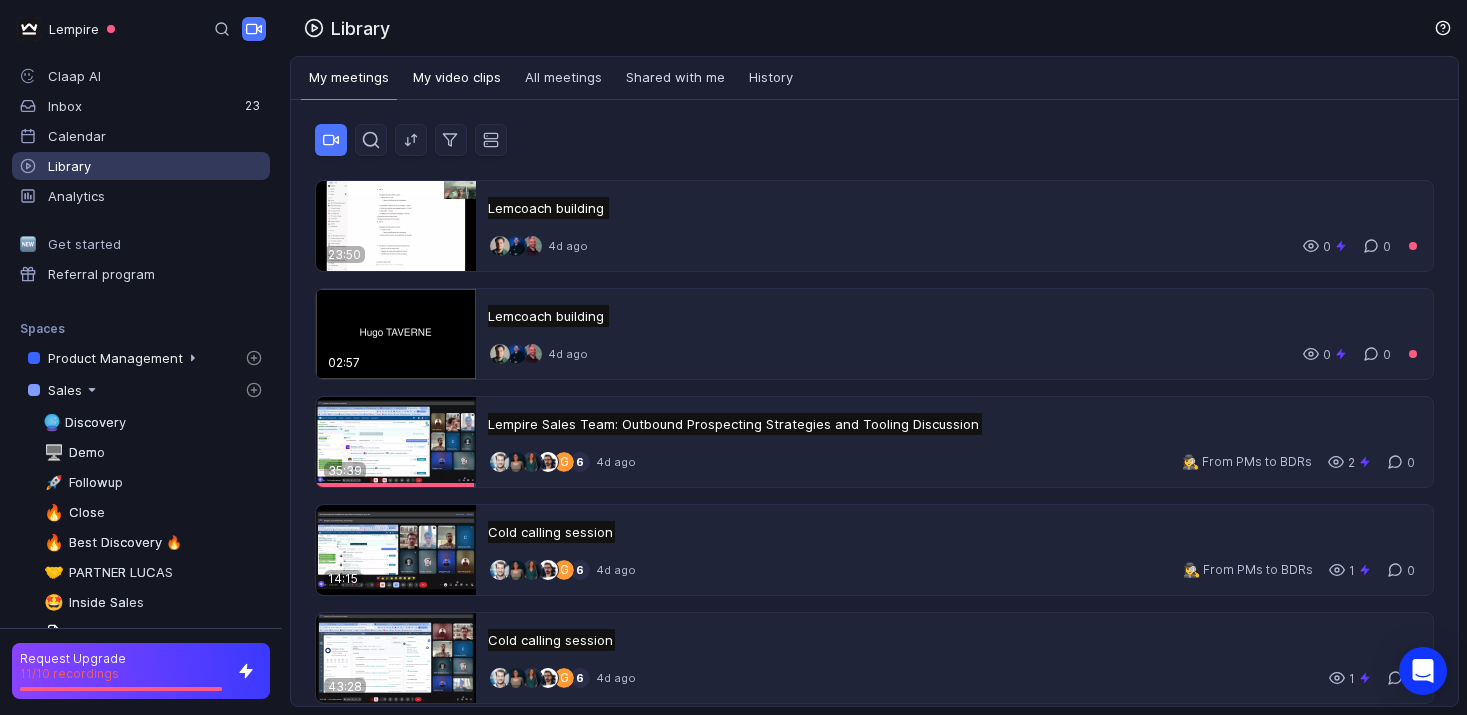 click on "My video clips" at bounding box center (457, 78) 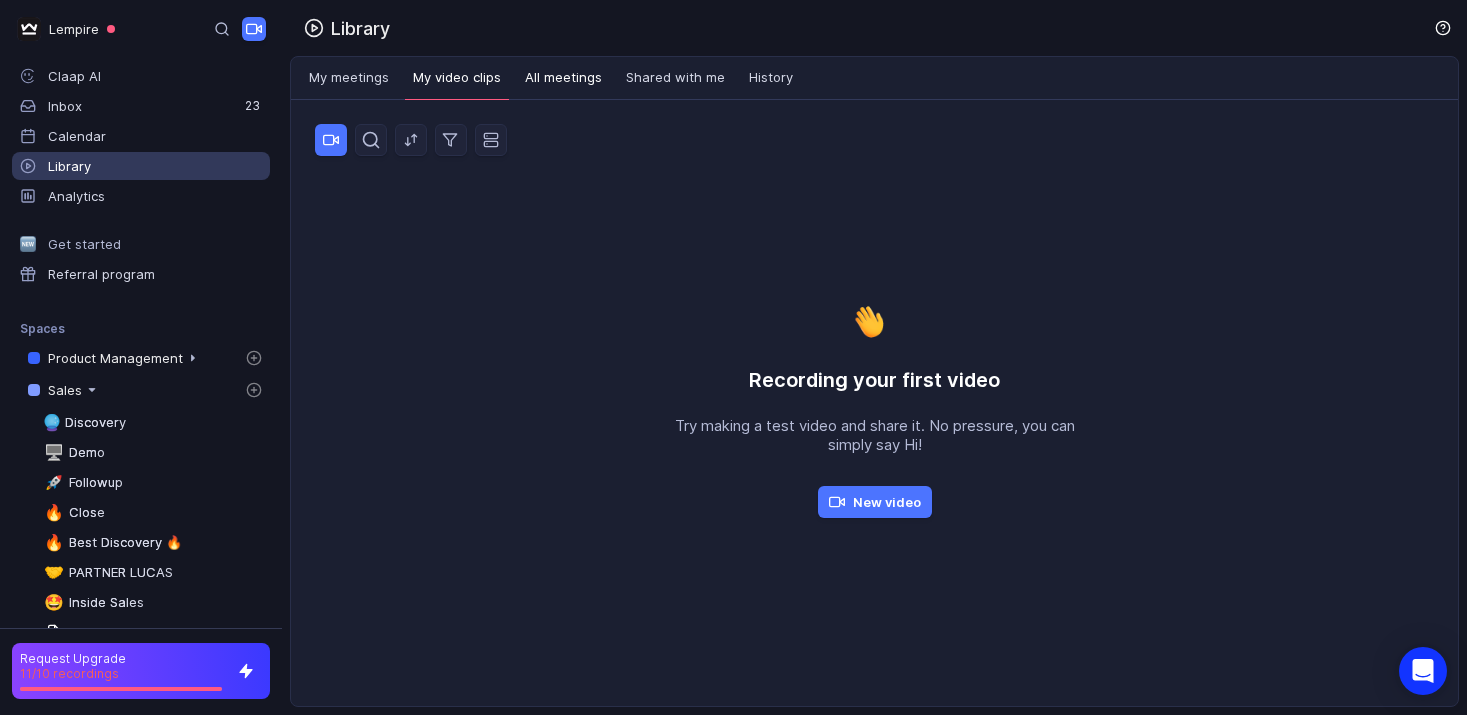 click on "All meetings" at bounding box center [563, 78] 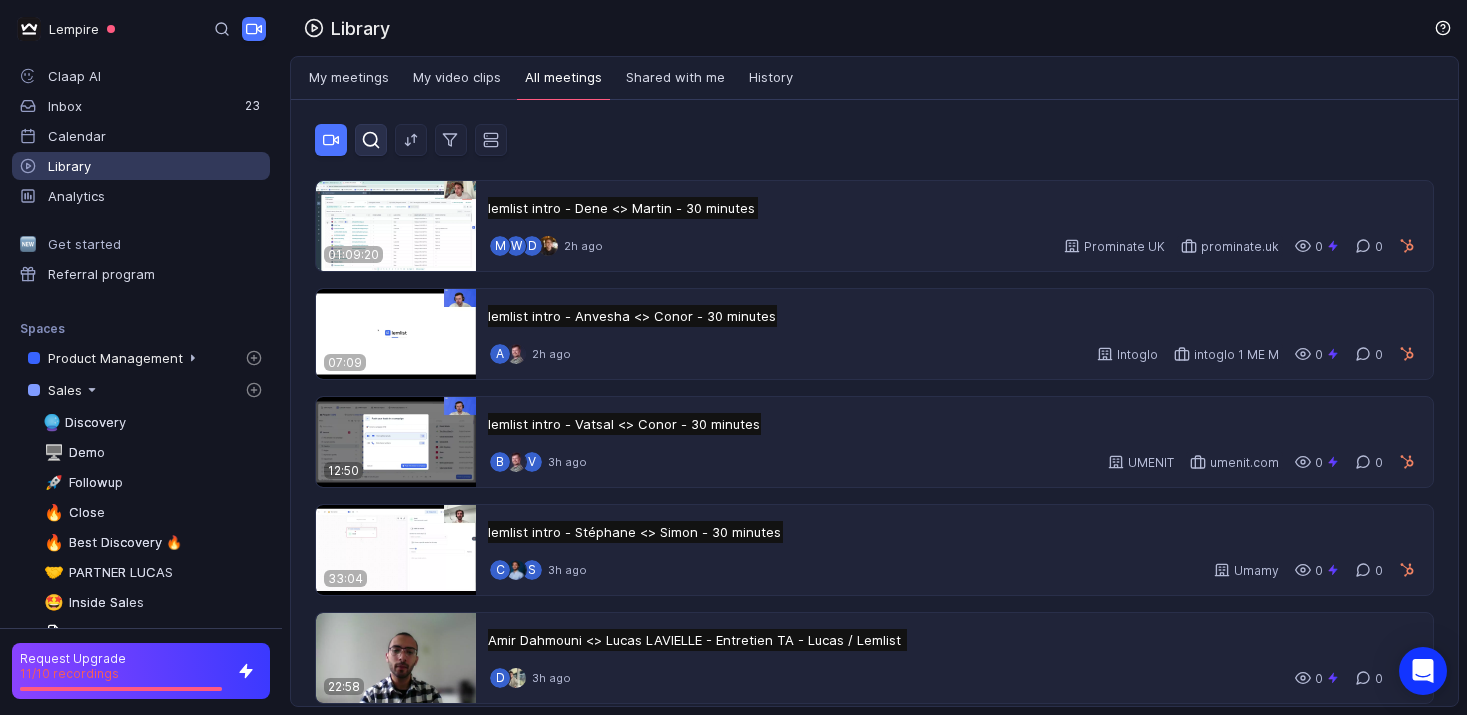 click at bounding box center [371, 140] 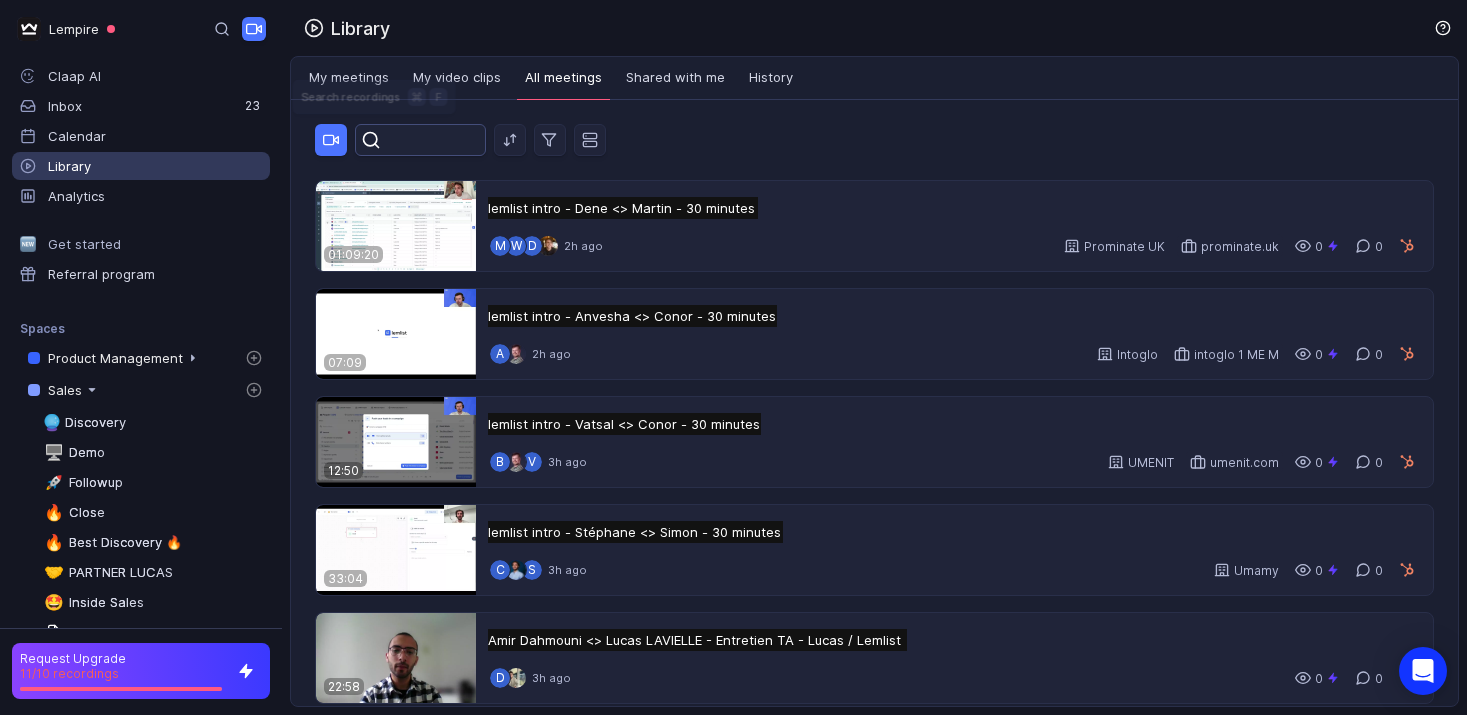 scroll, scrollTop: 0, scrollLeft: 0, axis: both 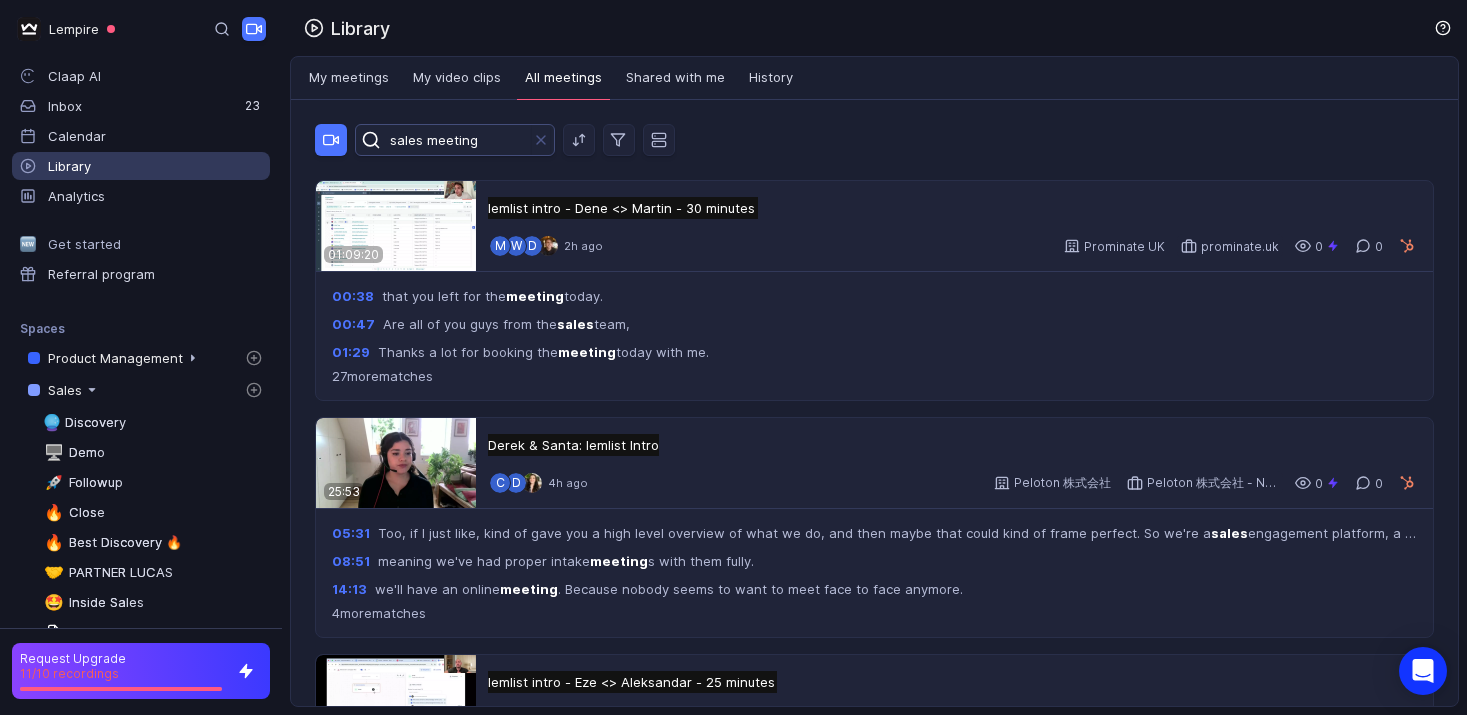 click at bounding box center [502, 140] 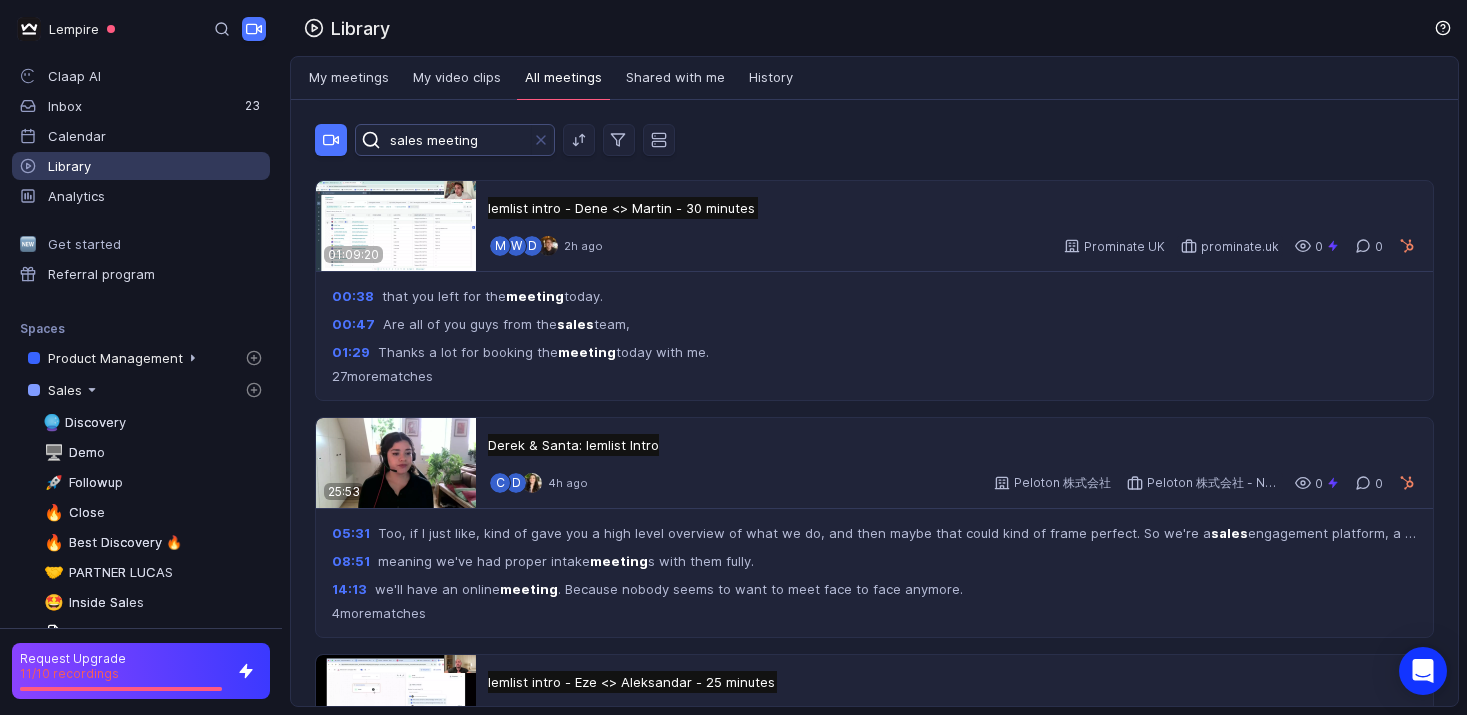 click on "sales meeting" at bounding box center [457, 140] 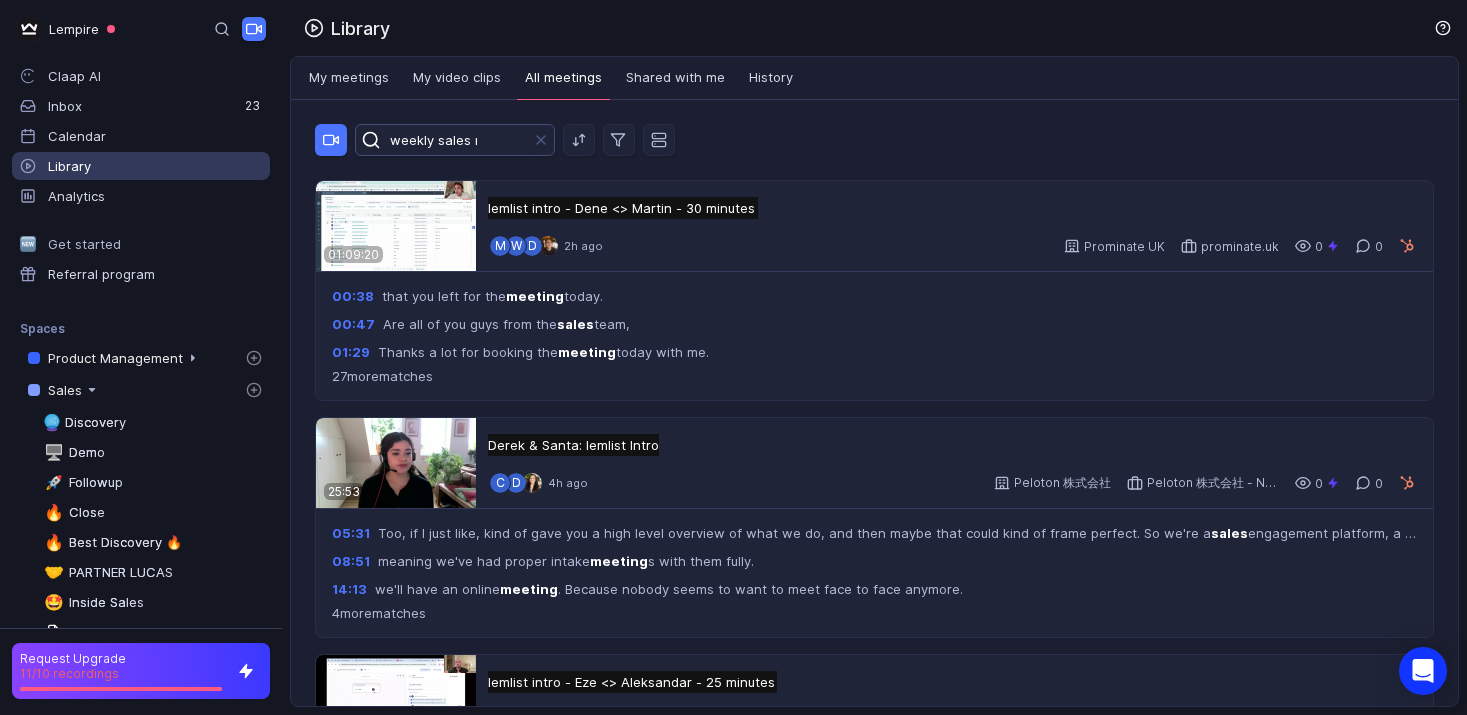 type on "weekly sales meeting" 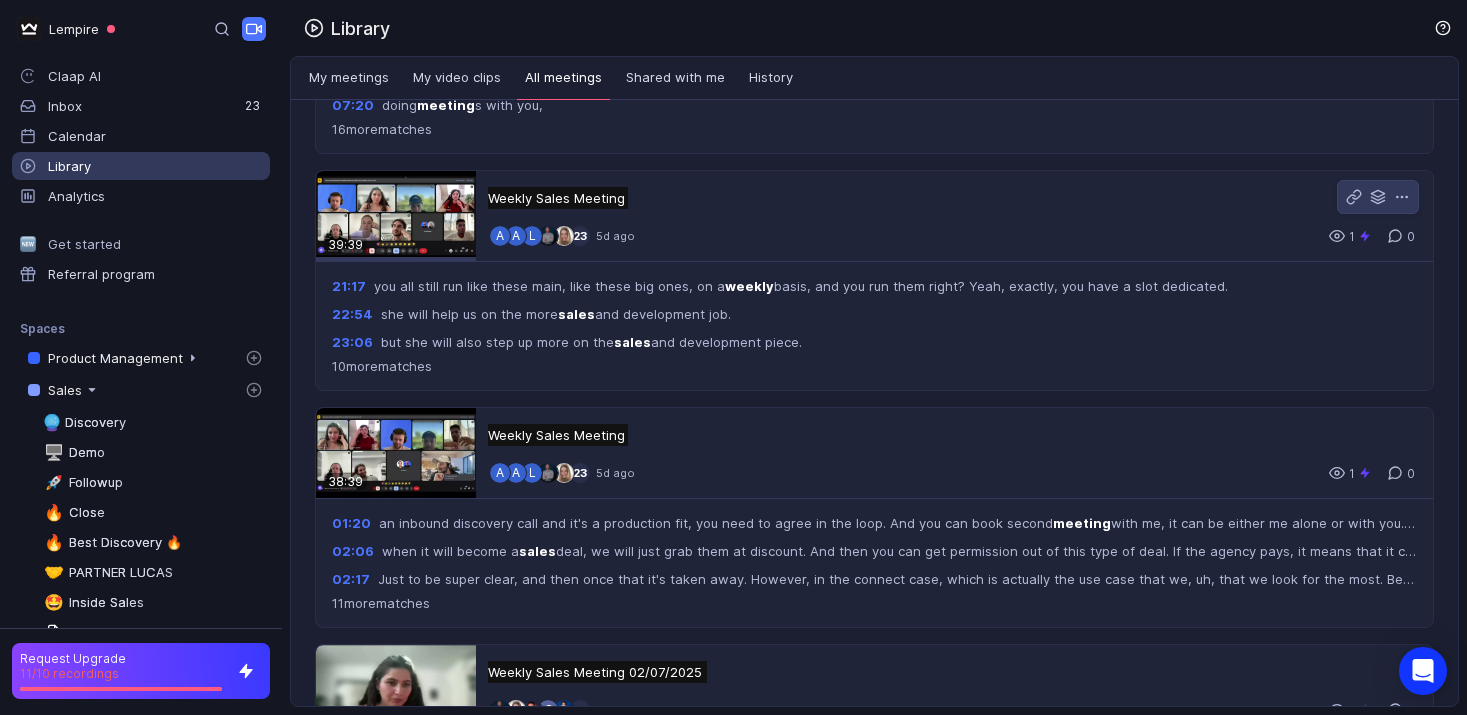 scroll, scrollTop: 1194, scrollLeft: 0, axis: vertical 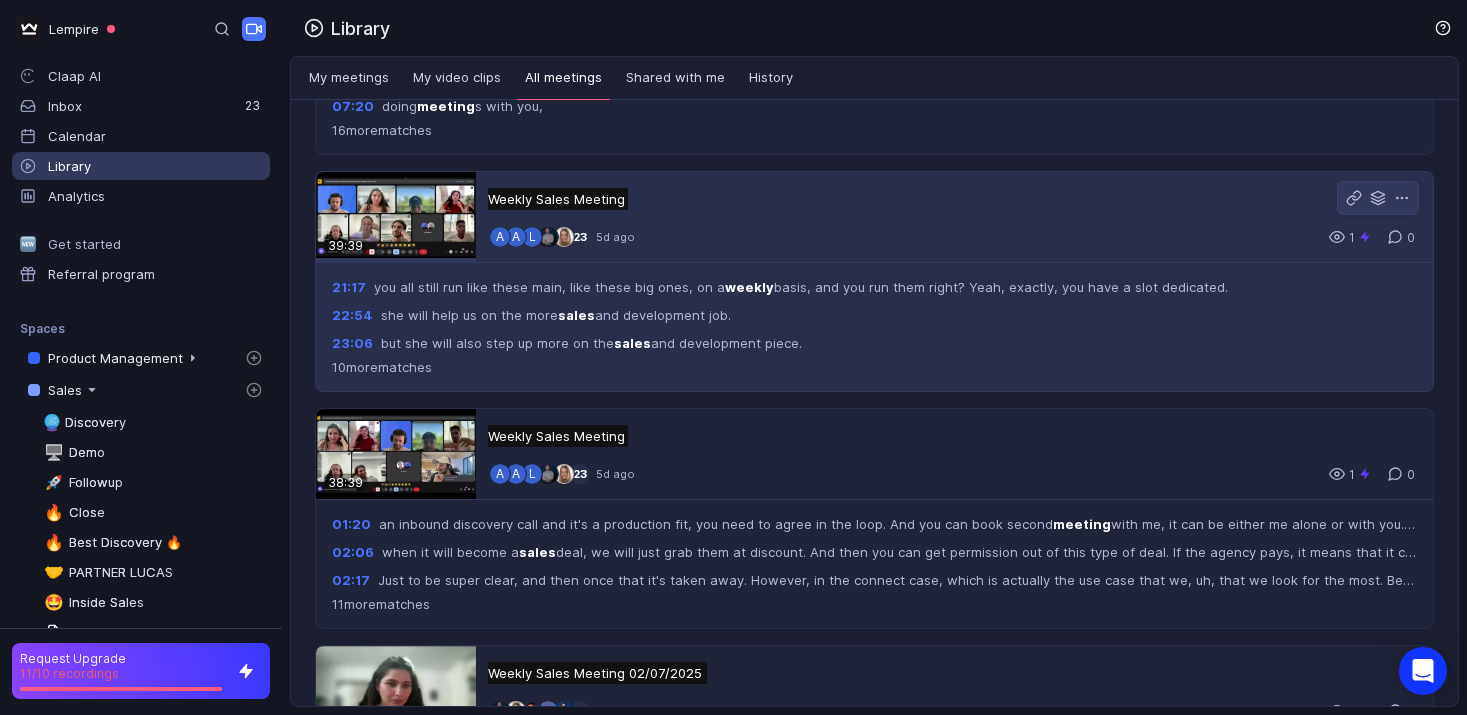 click on "Weekly Sales Meeting Weekly Sales Meeting Untitled" at bounding box center (558, 199) 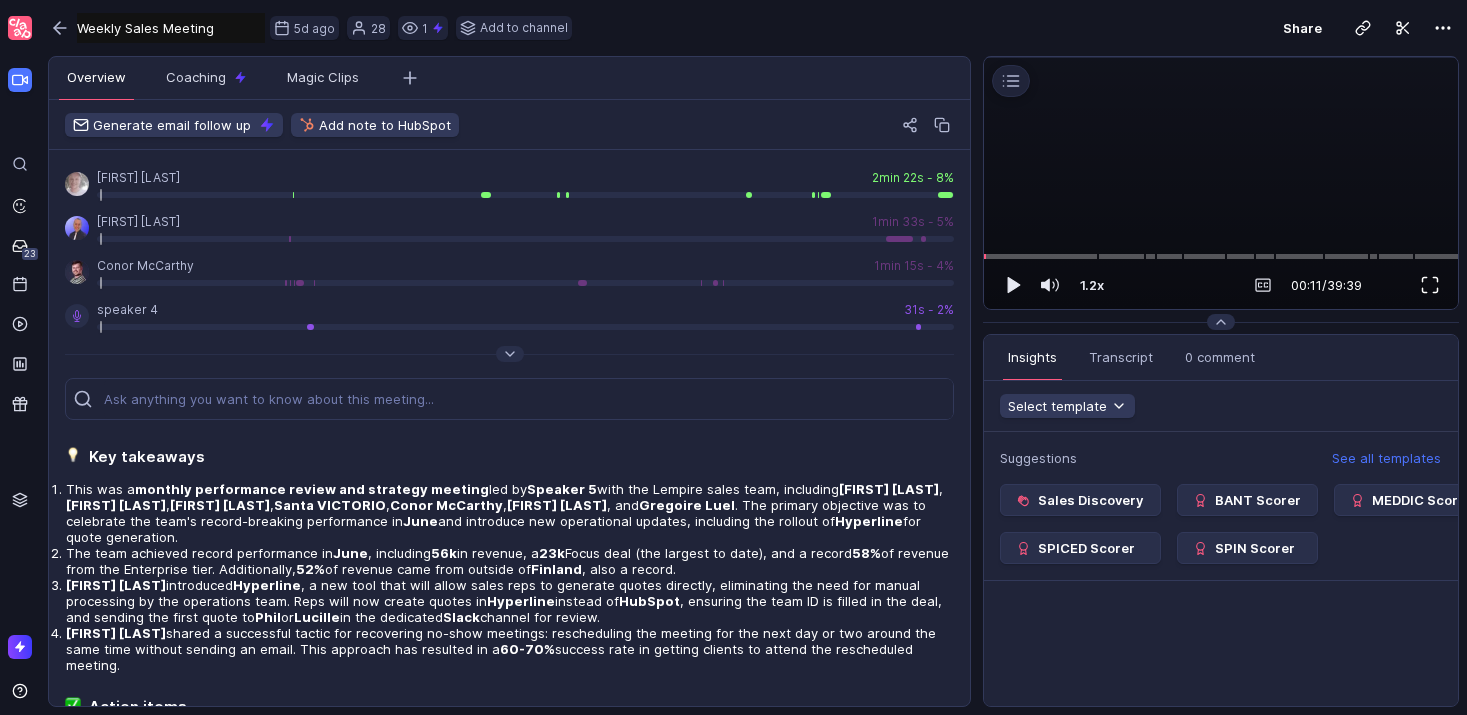 click at bounding box center (1430, 285) 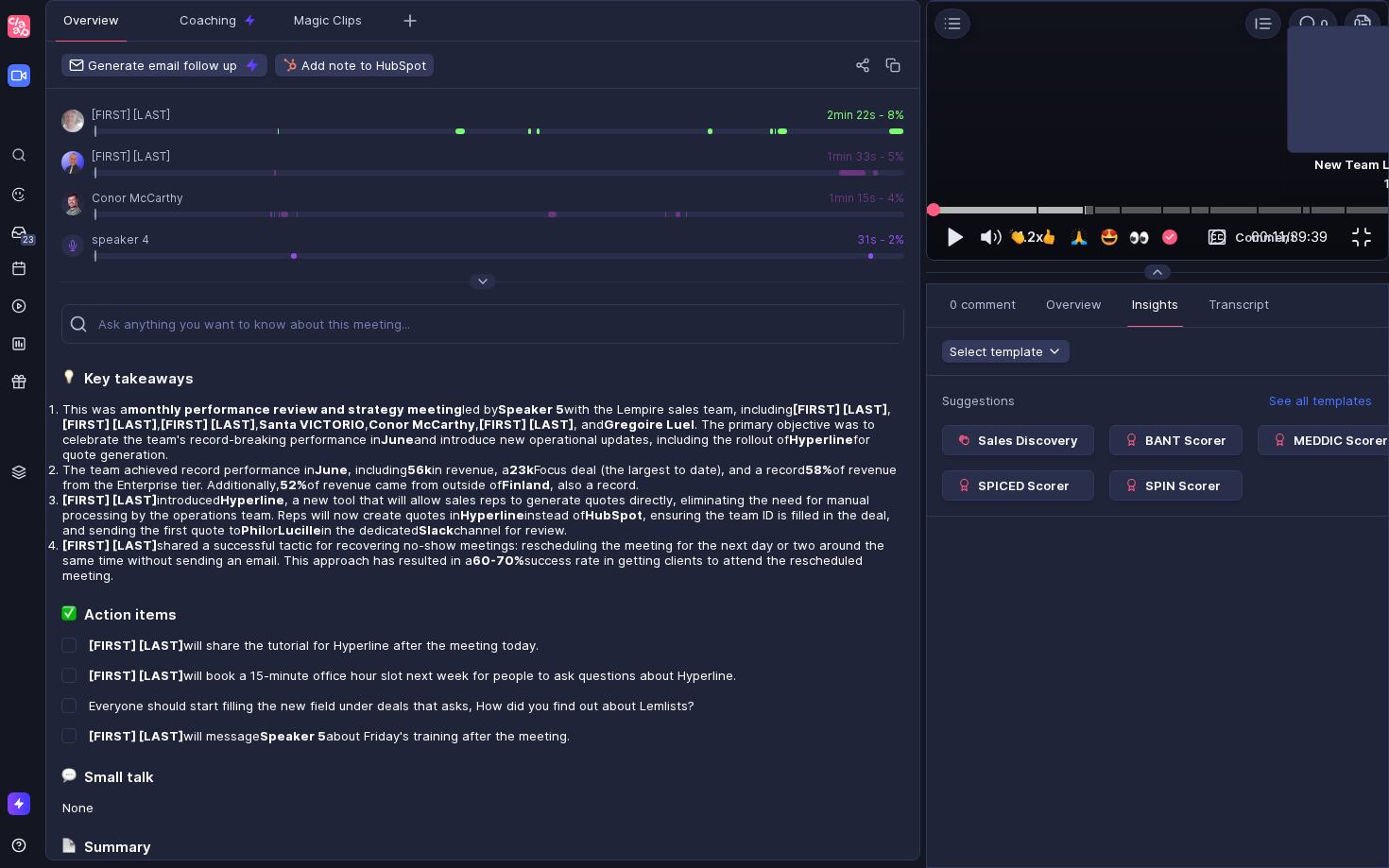 click at bounding box center [1158, 210] 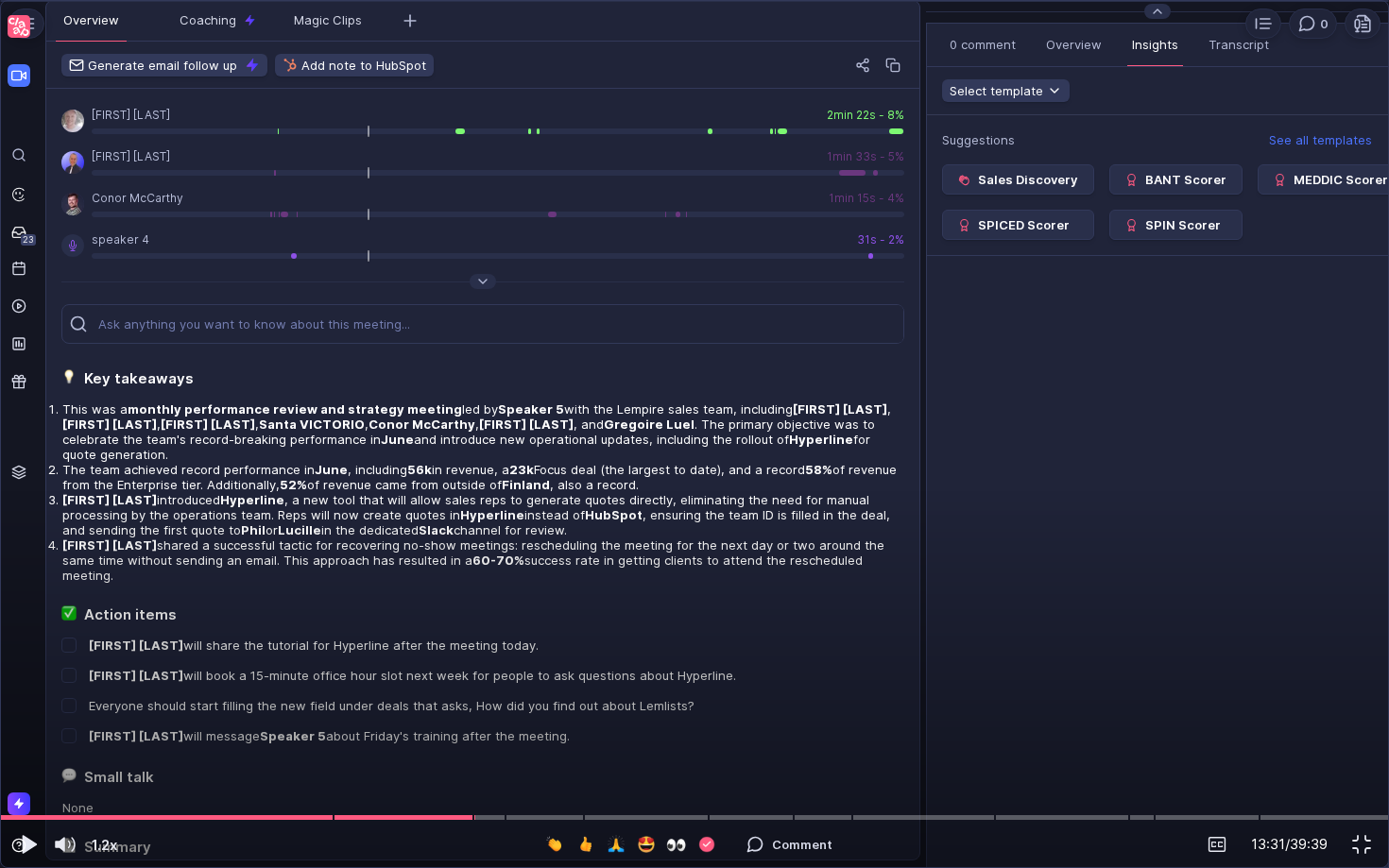 click at bounding box center [694, 44] 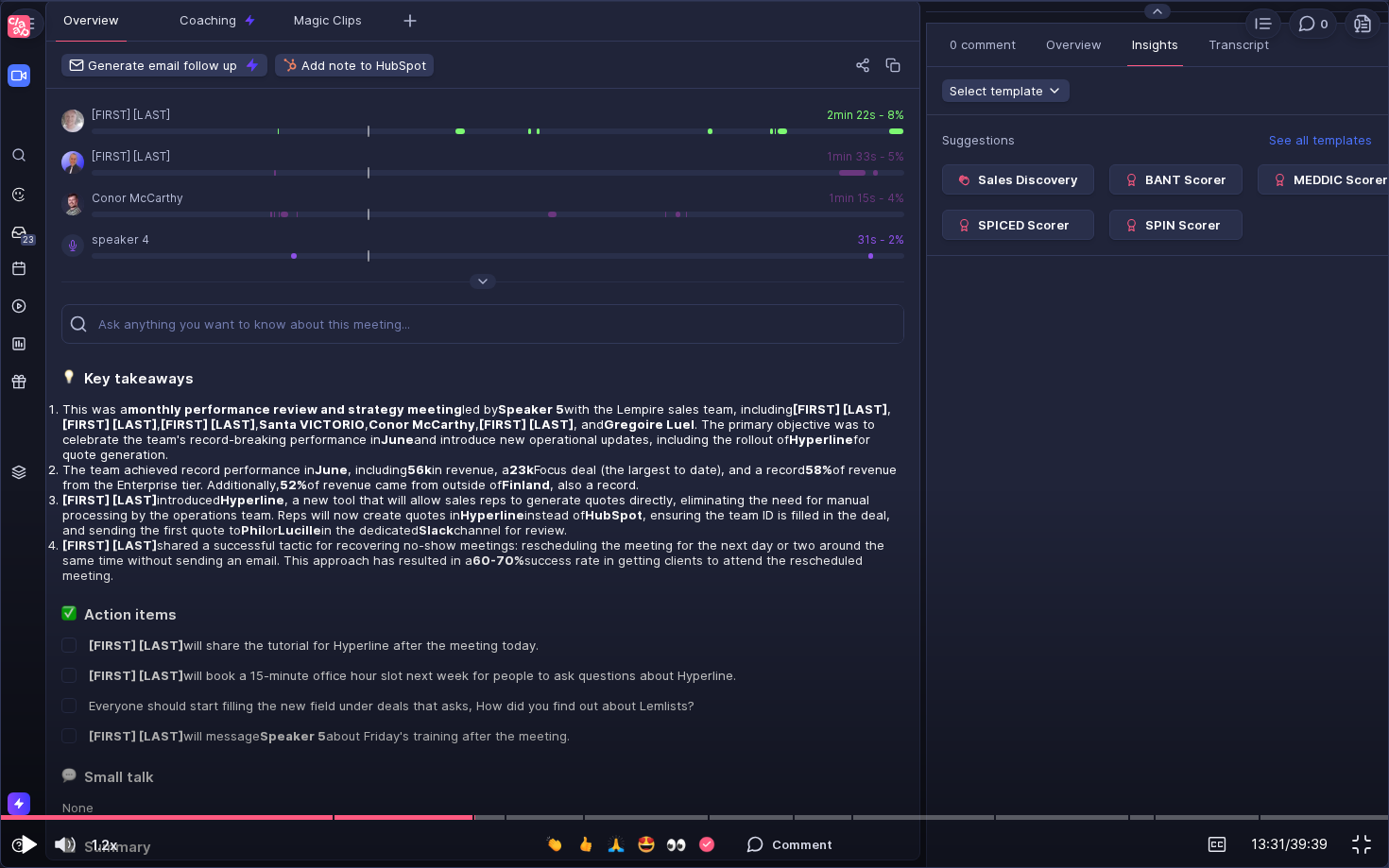 click at bounding box center [29, 844] 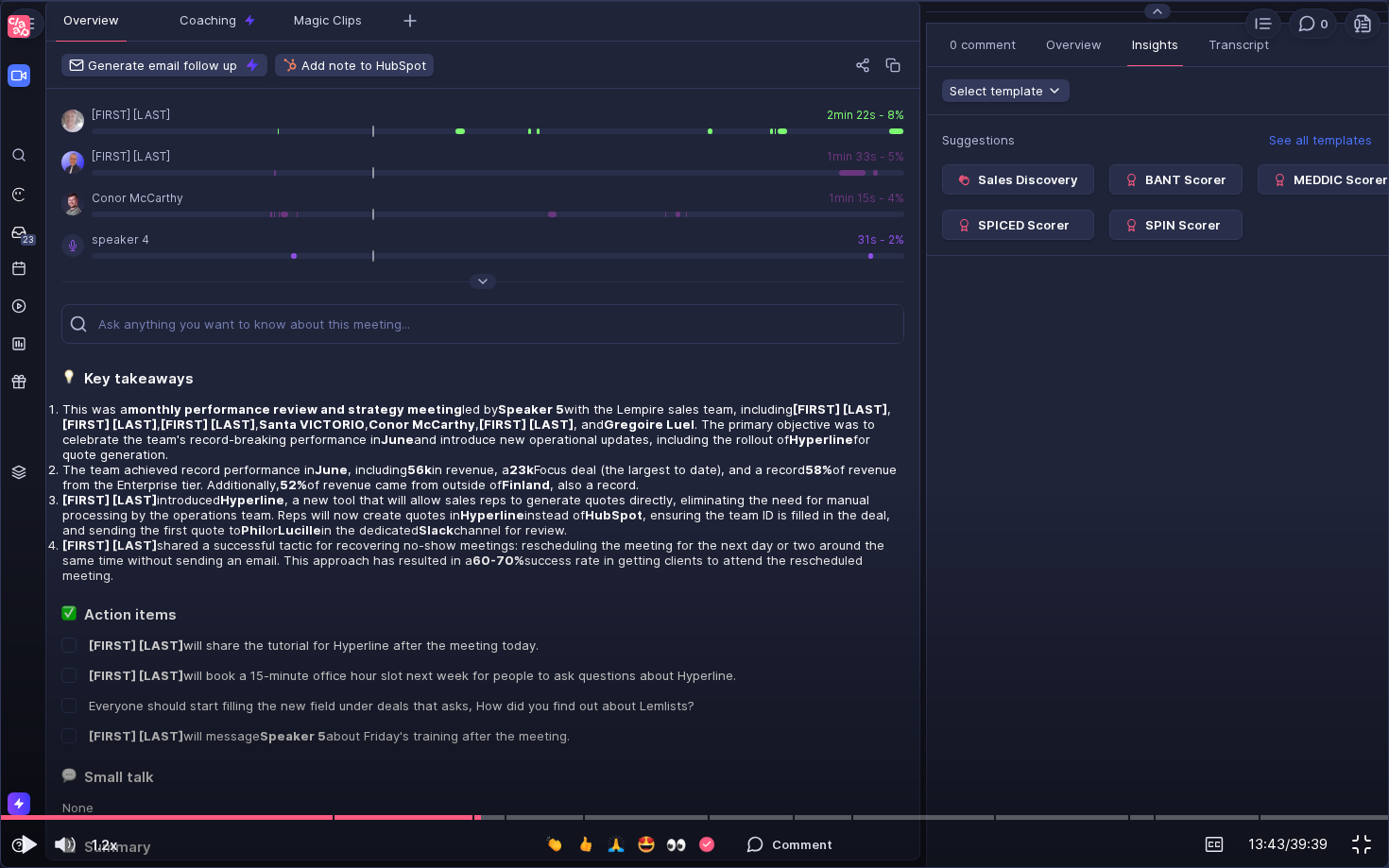 click at bounding box center [1362, 844] 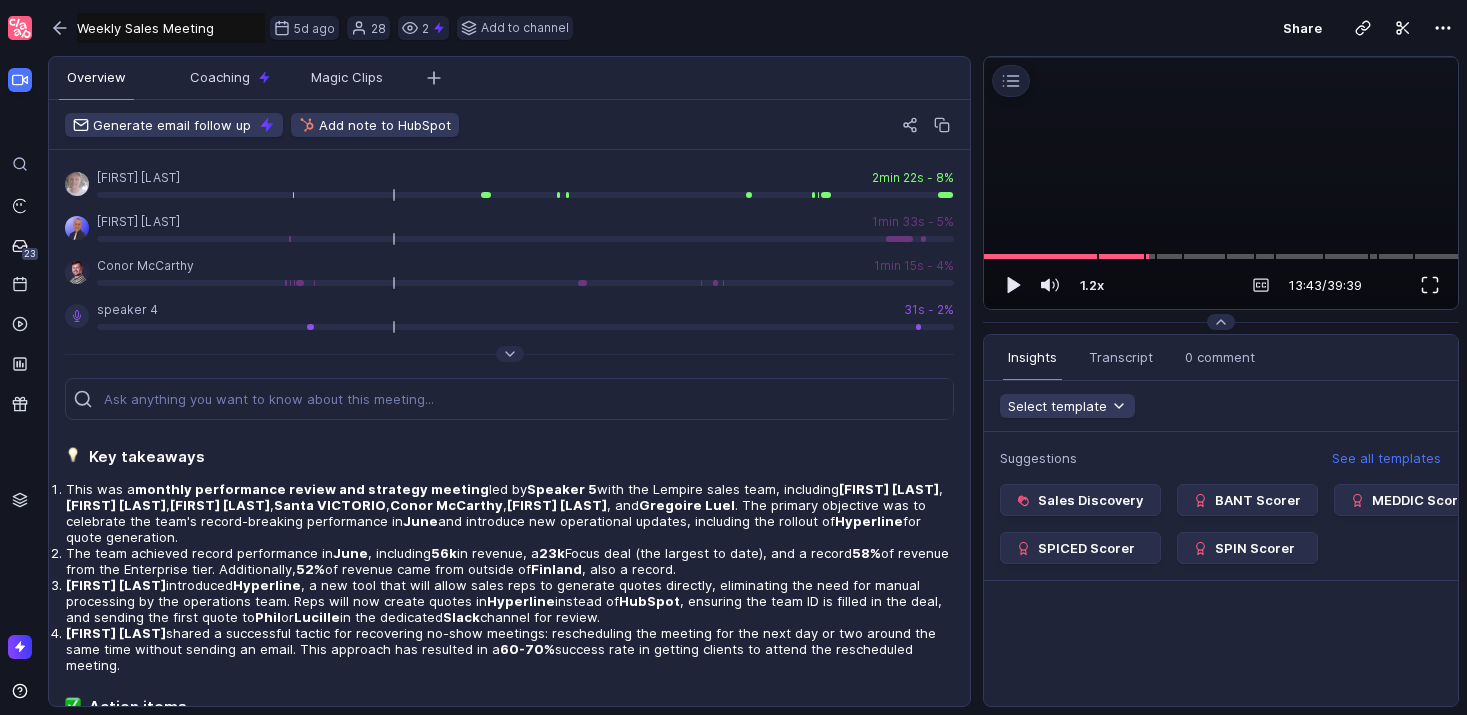 click at bounding box center (1430, 285) 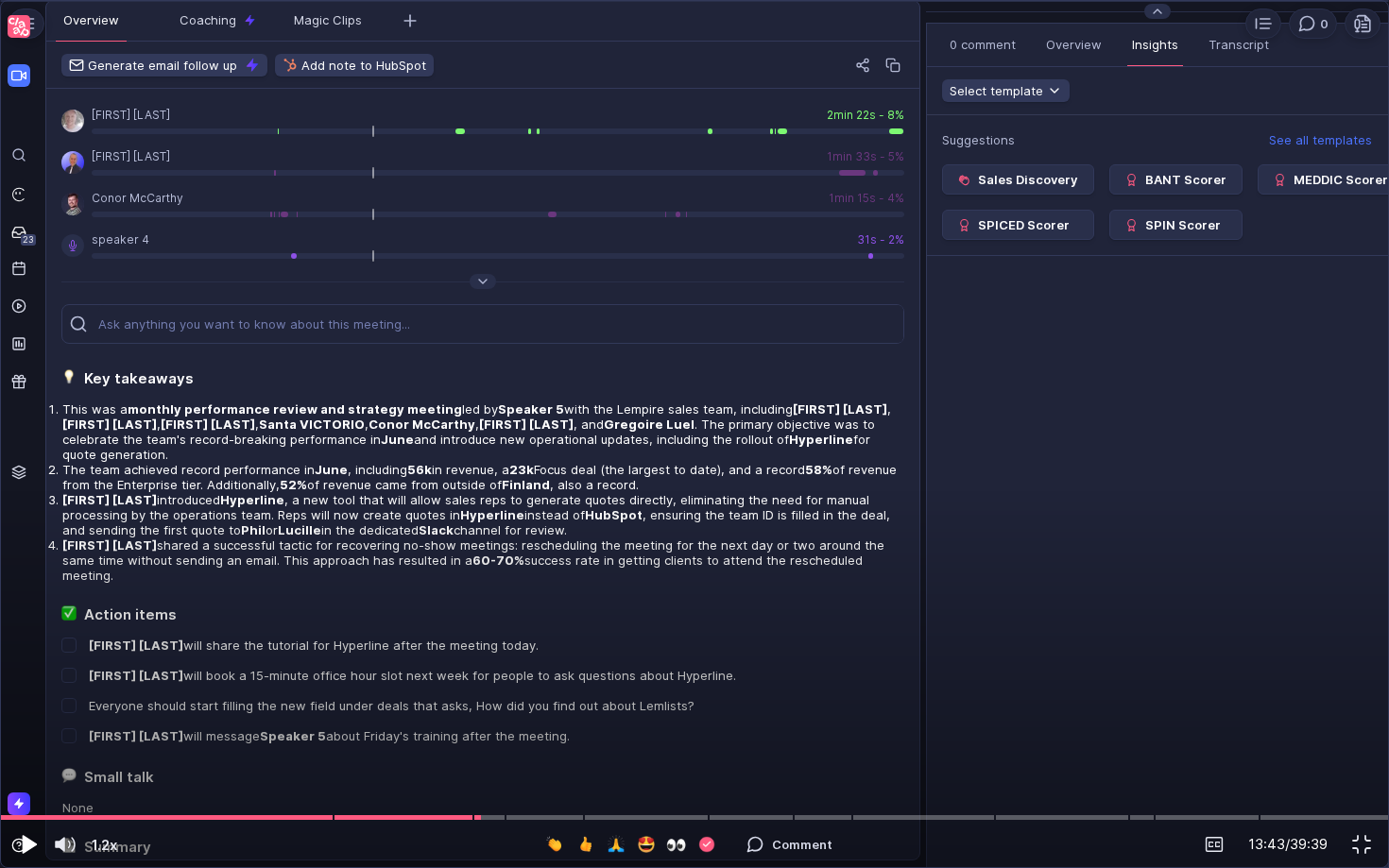 click at bounding box center (29, 844) 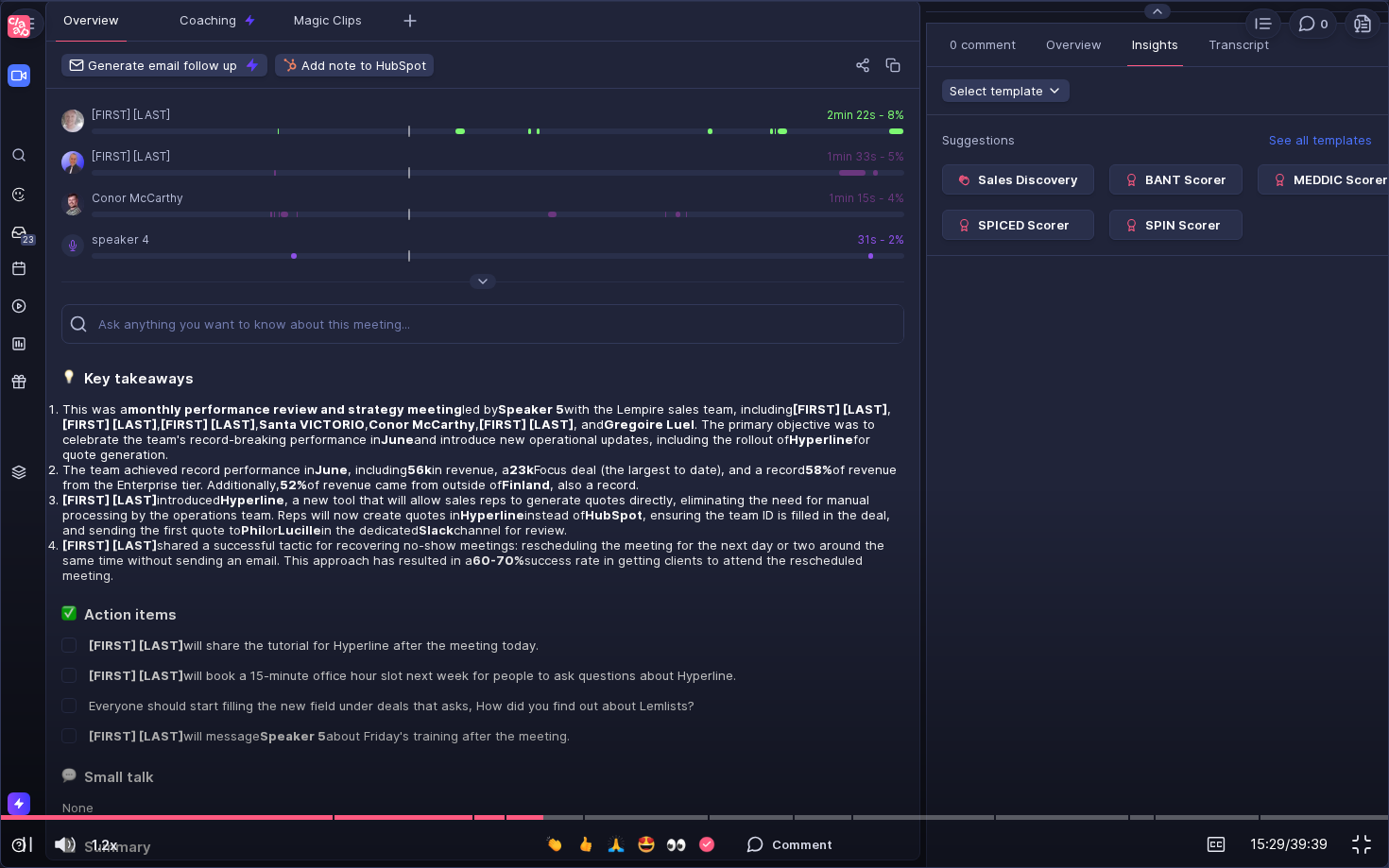 click at bounding box center (694, 44) 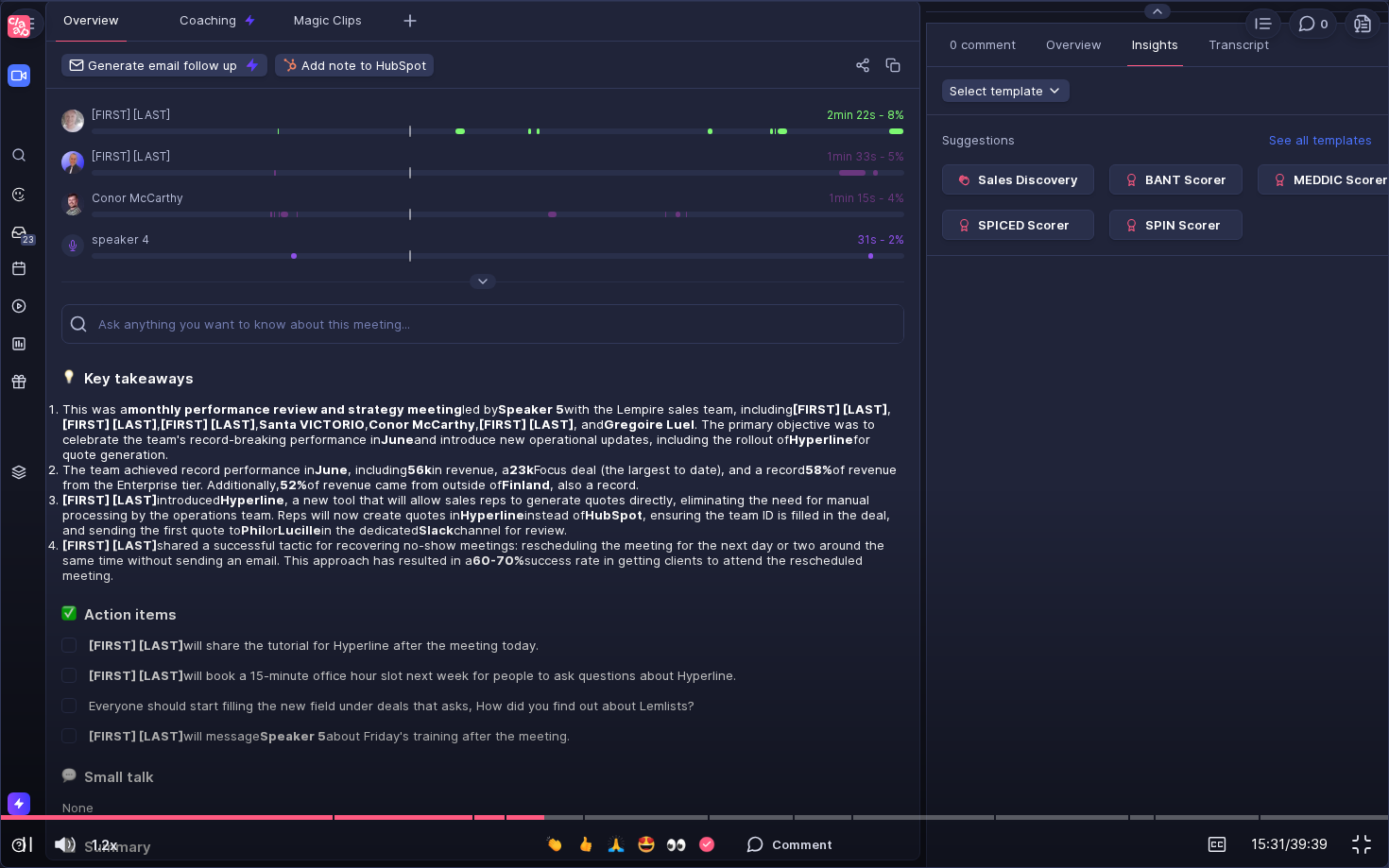 click at bounding box center (27, 844) 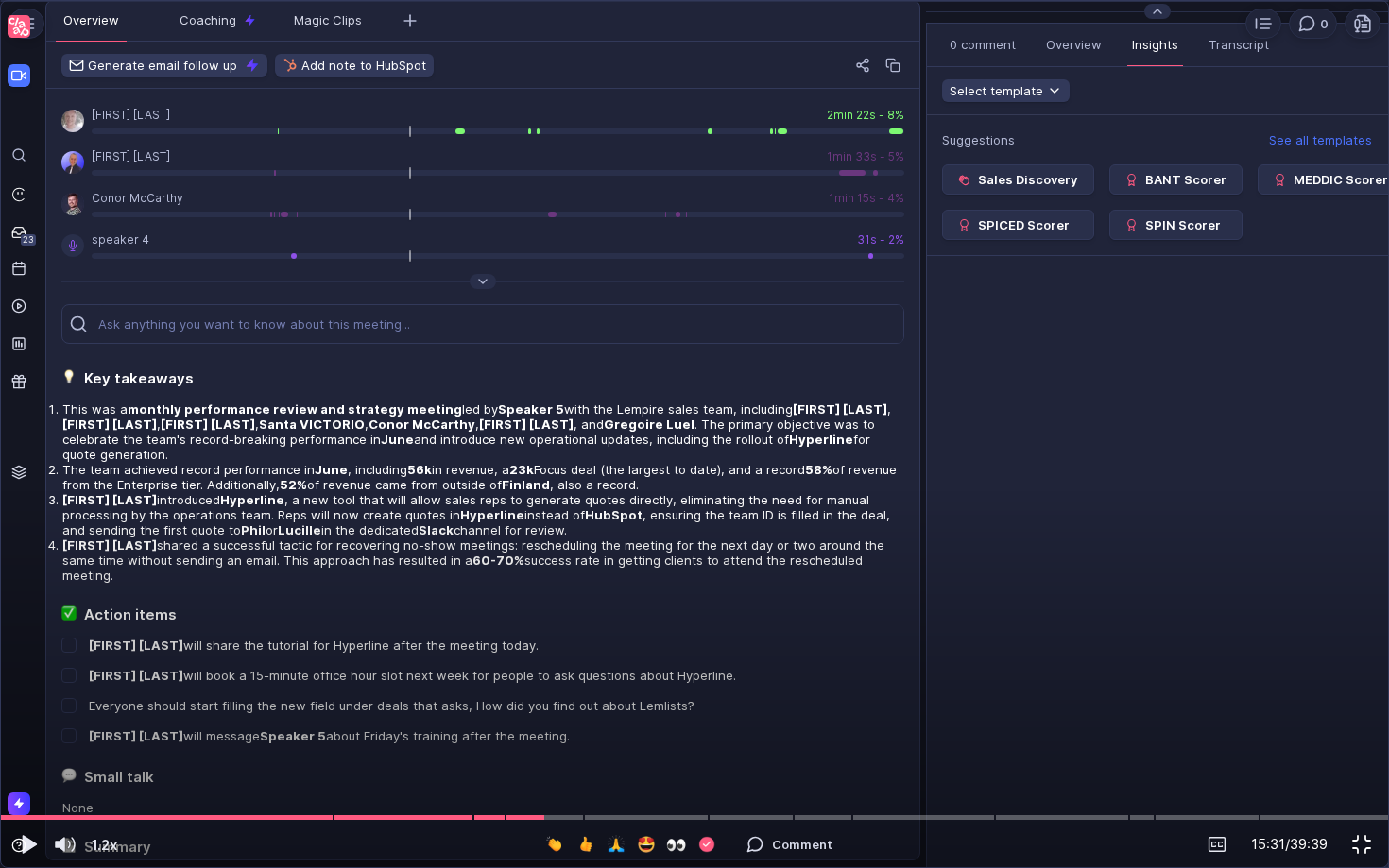 click at bounding box center (1362, 844) 